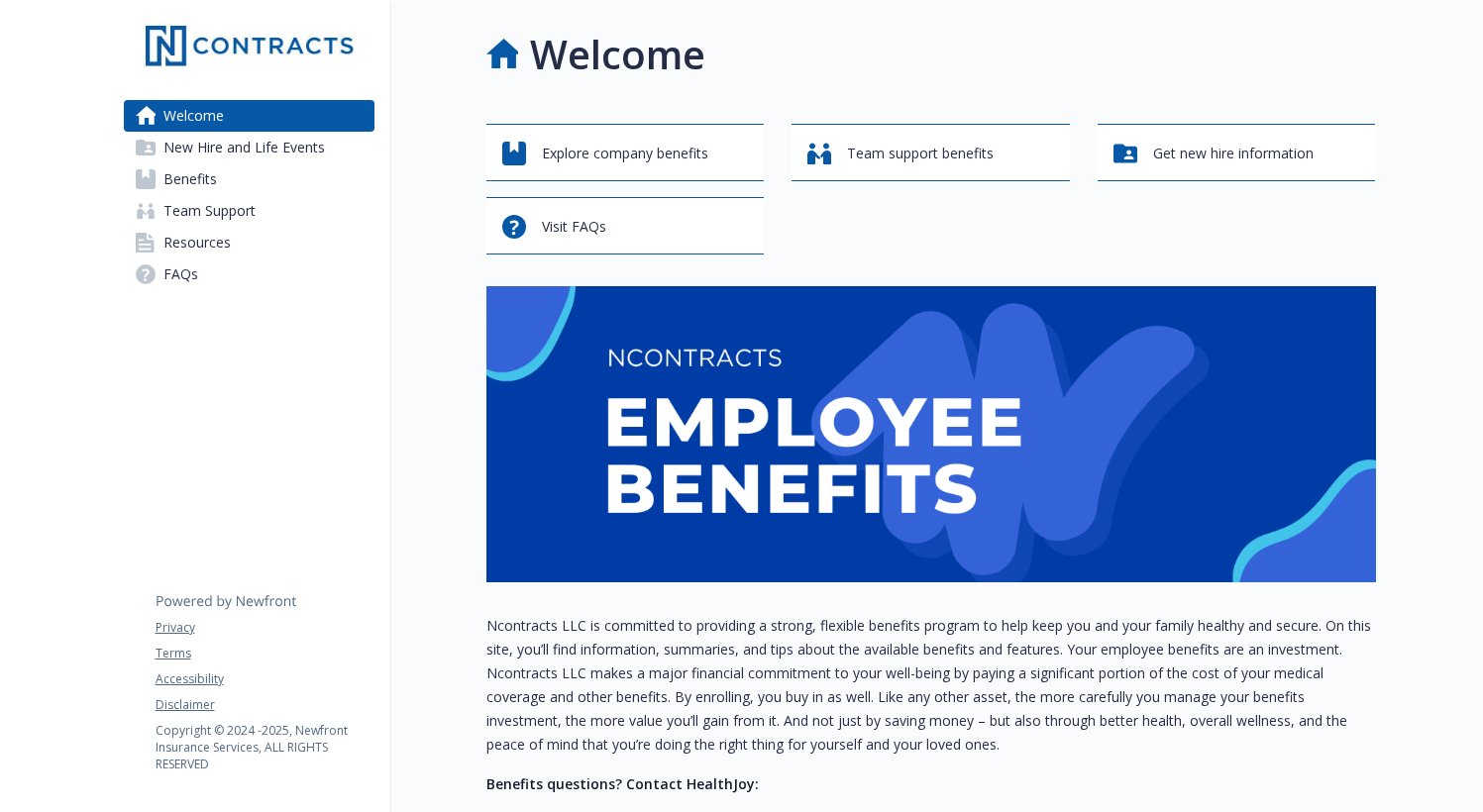scroll, scrollTop: 0, scrollLeft: 0, axis: both 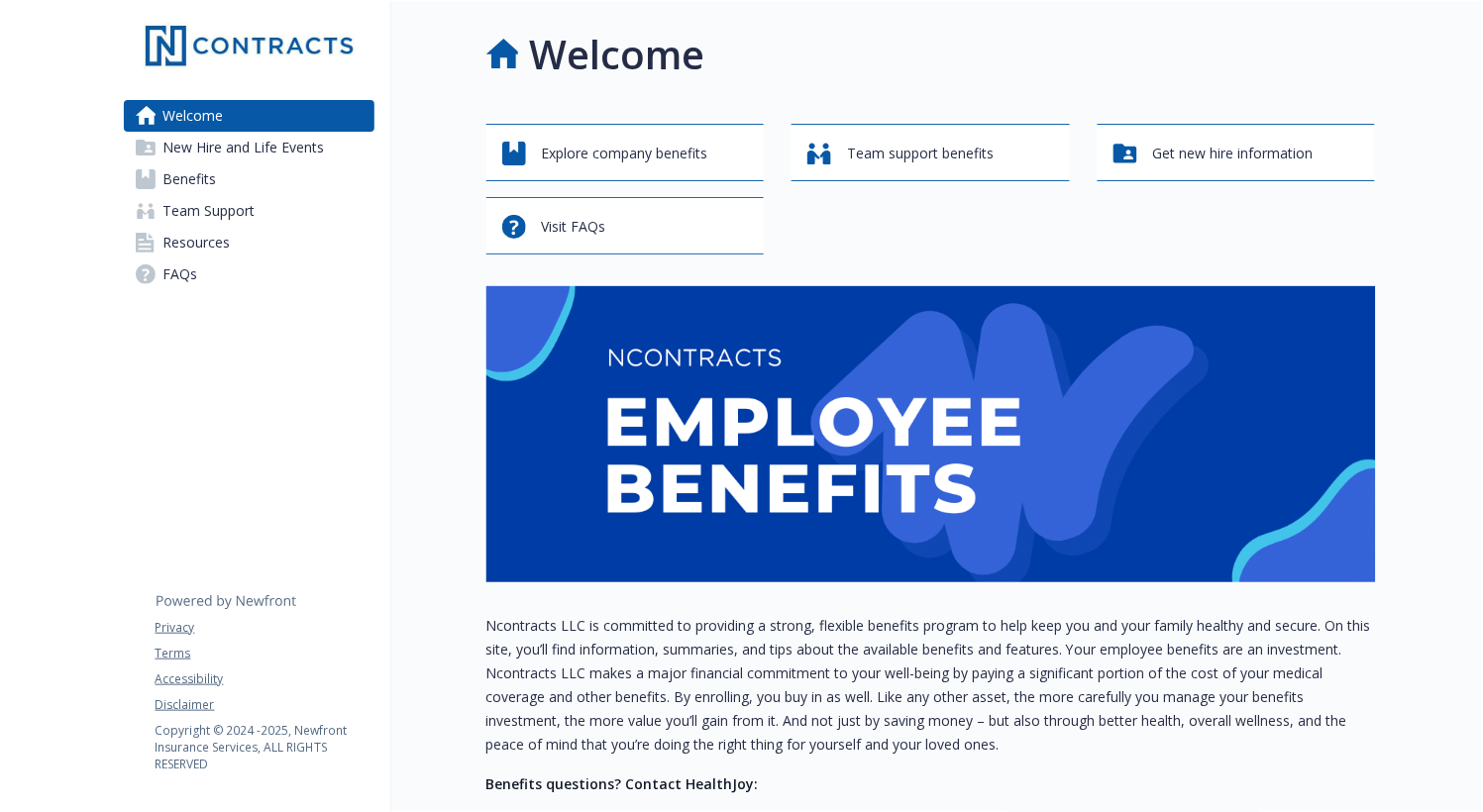 click on "Benefits" at bounding box center [190, 179] 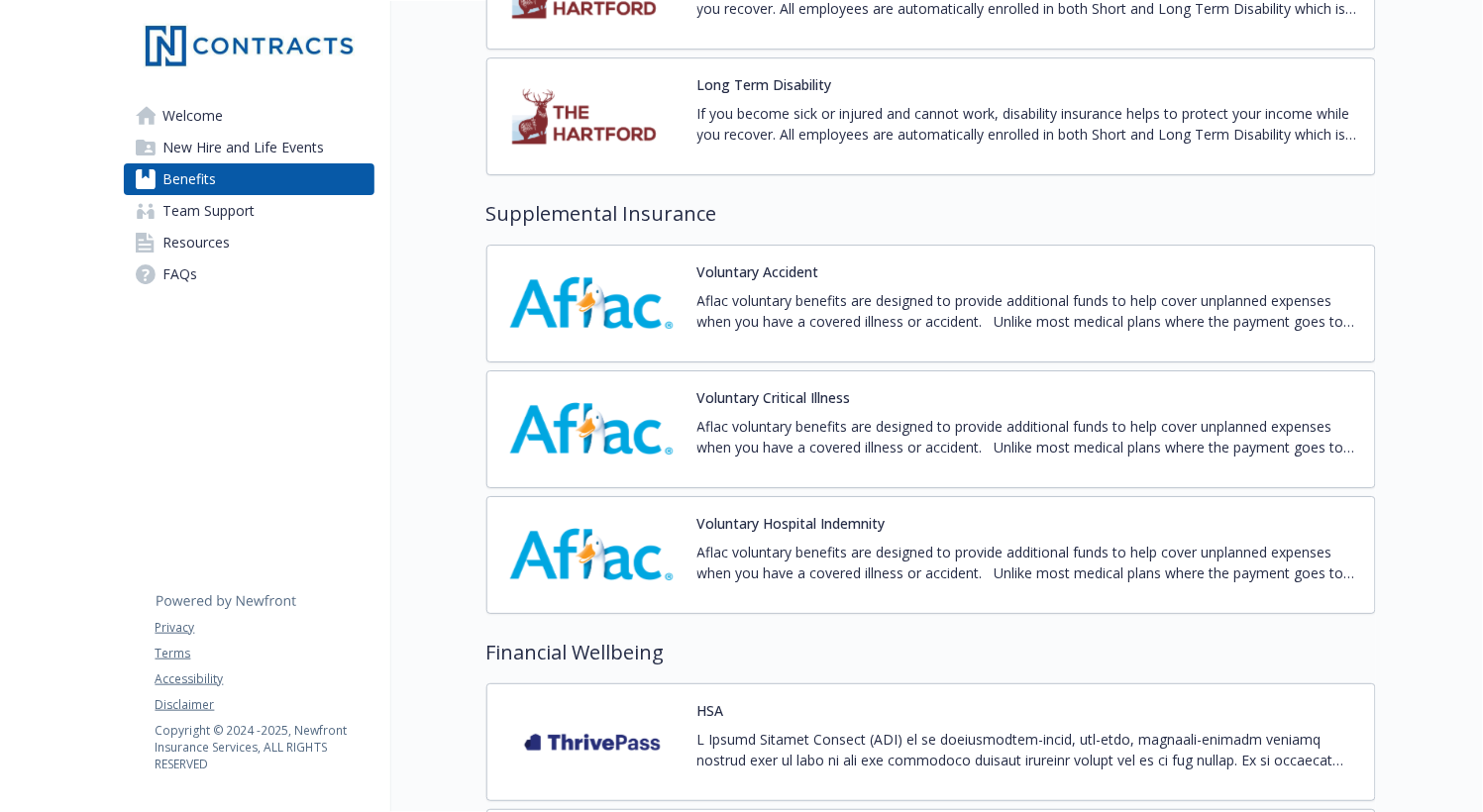 click on "Aflac voluntary benefits are designed to provide additional funds to help cover unplanned expenses when you have a covered illness or accident.   Unlike most medical plans where the payment goes to your healthcare provider, Aflac benefit payments are made to you directly so that you can use the funds in any way you need to.
Aflac benefits are guaranteed renewable and you can even port them to individual plans if you leave your employer. Children can be covered through age 25.  The policies also include a wellness benefit to reimburse you for costs associated with some common tests or exams.
Please refer to the benefit summary for coverage specifics." at bounding box center (1028, 437) 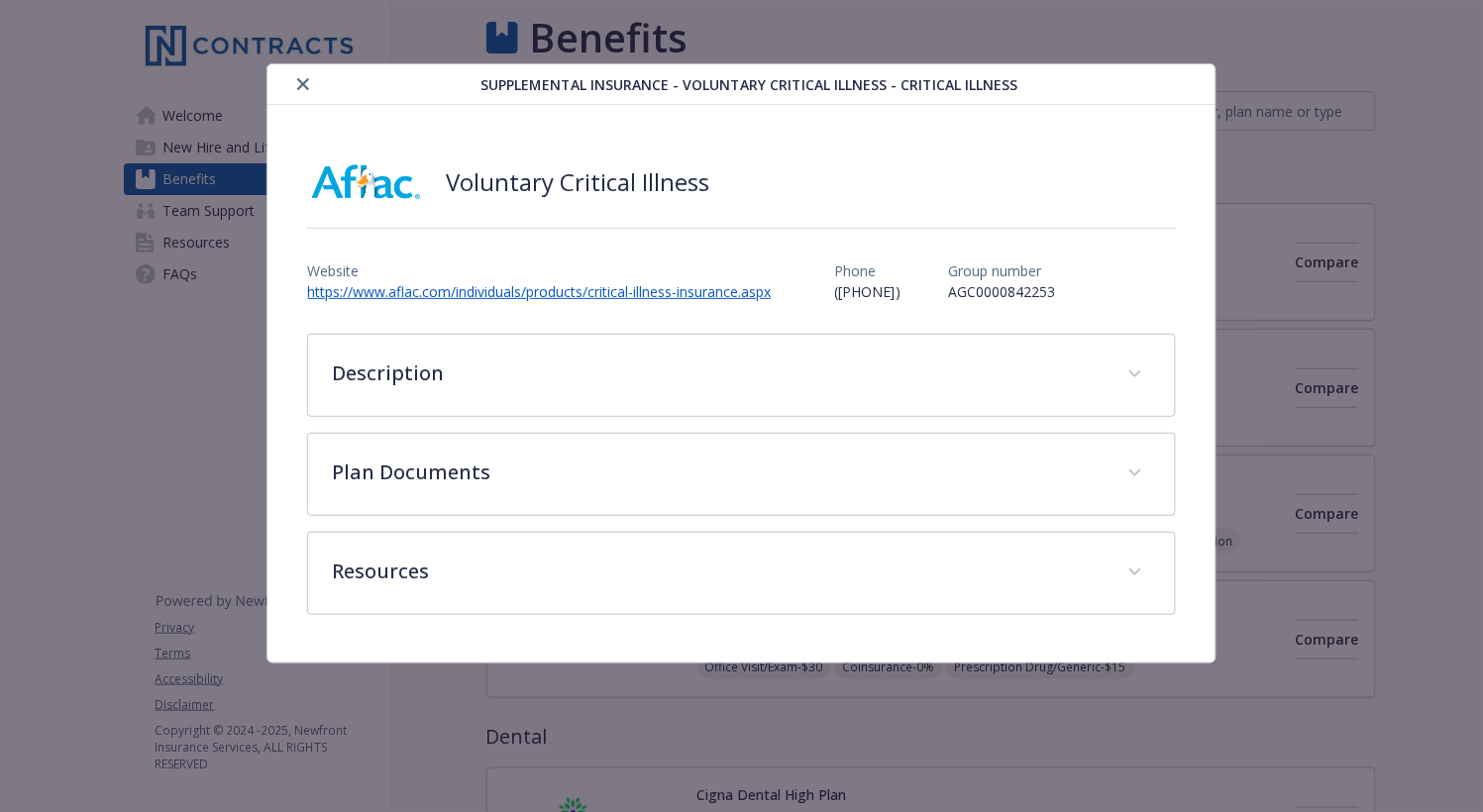 scroll, scrollTop: 1540, scrollLeft: 0, axis: vertical 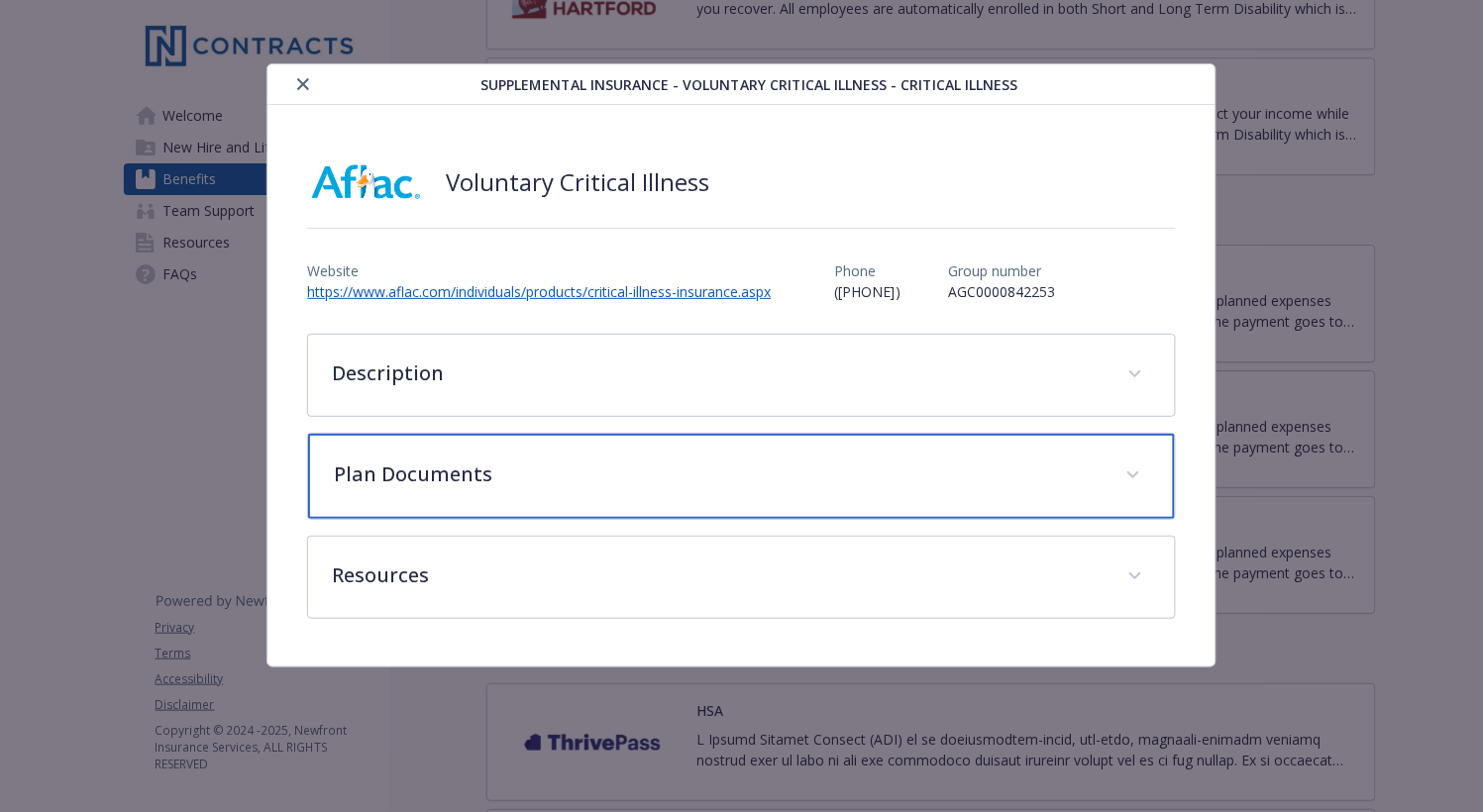 click on "Plan Documents" at bounding box center (717, 474) 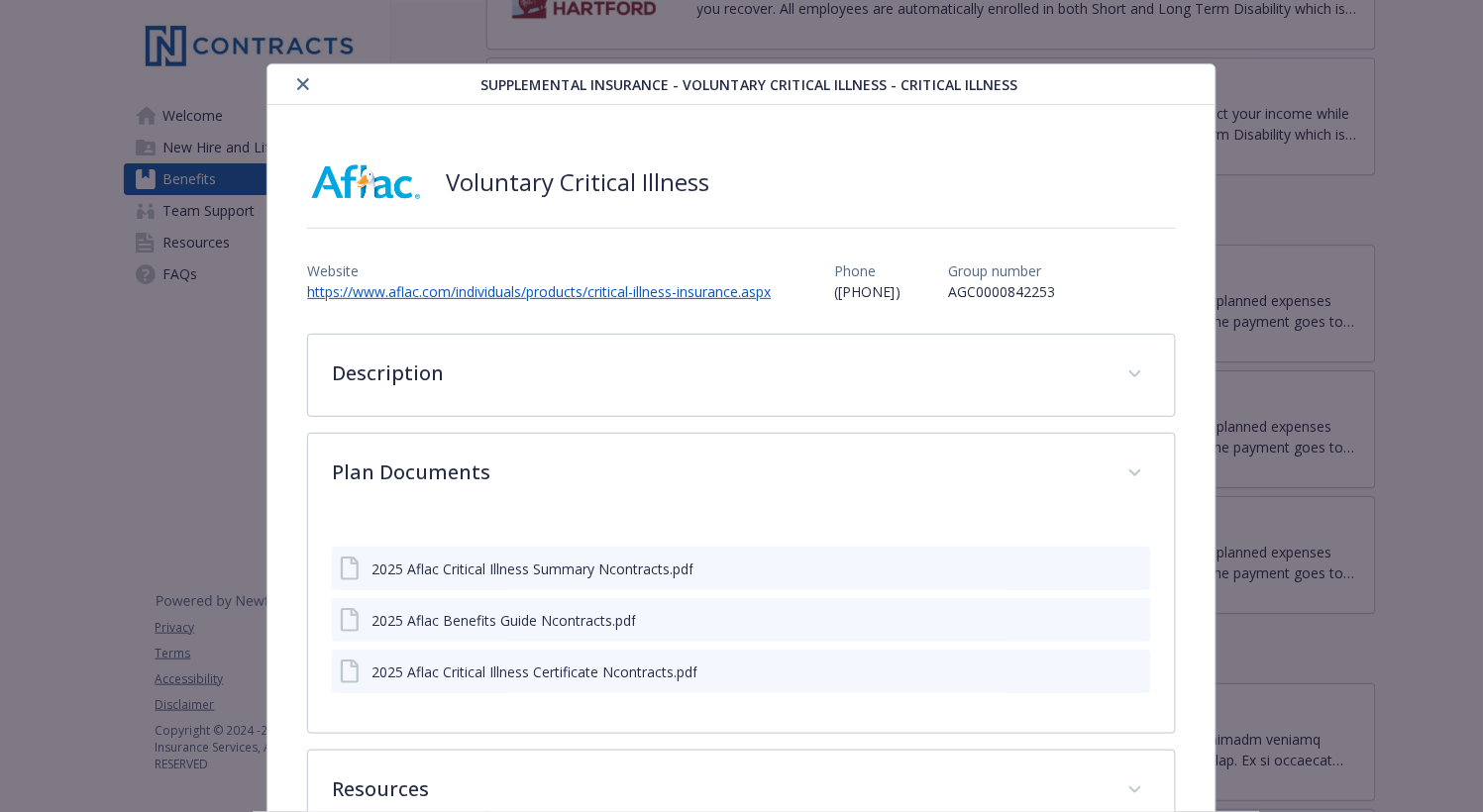 click 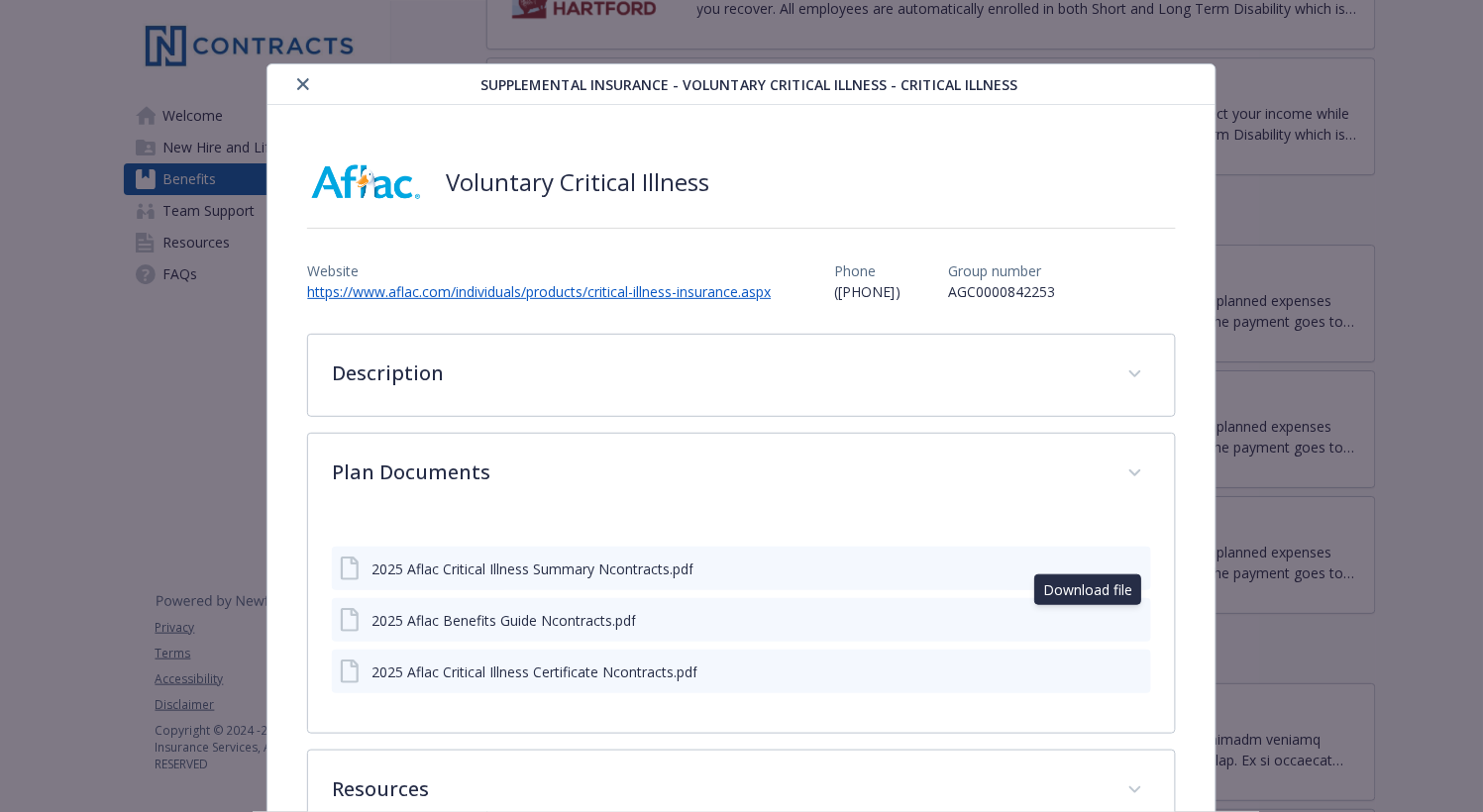 click 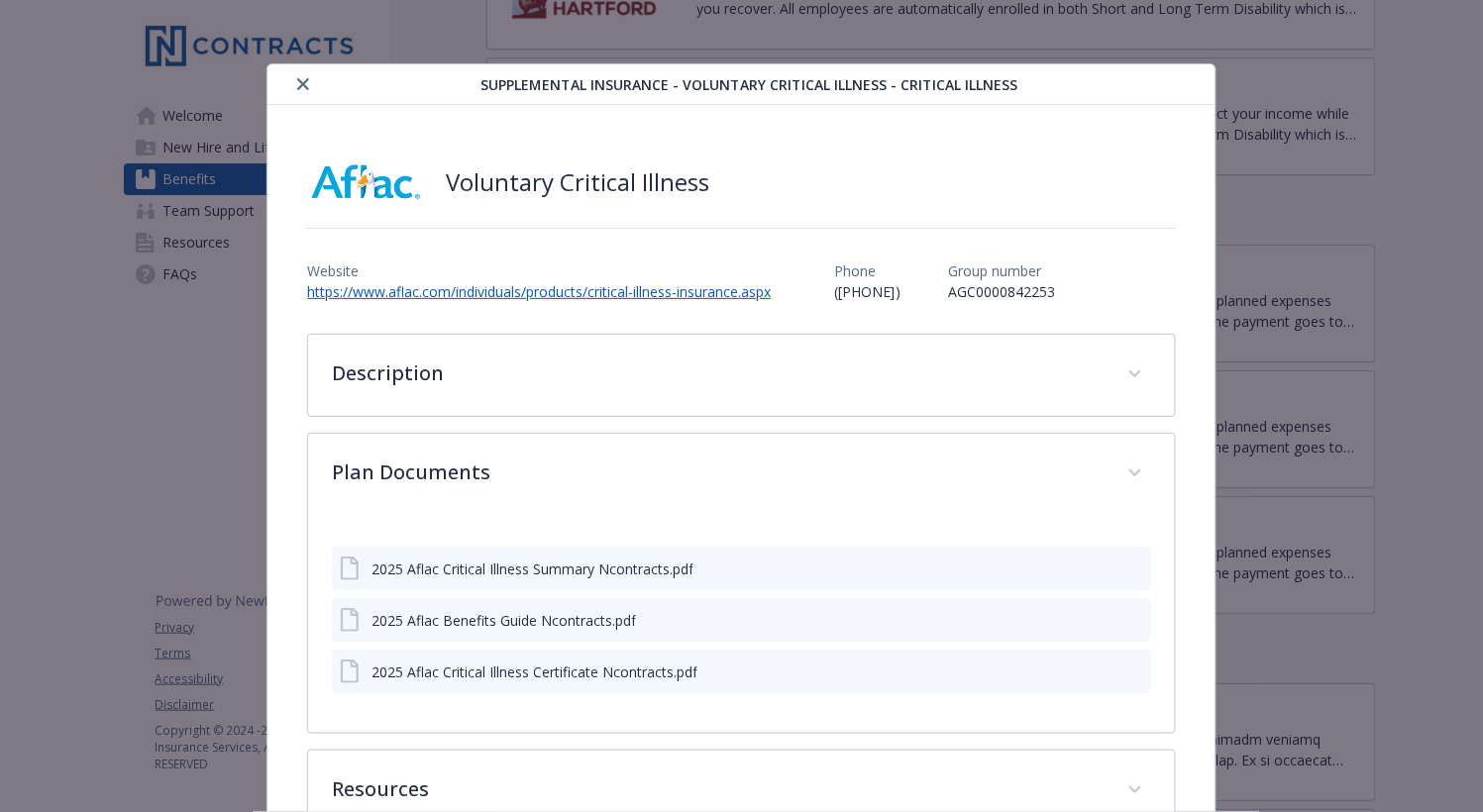 click 